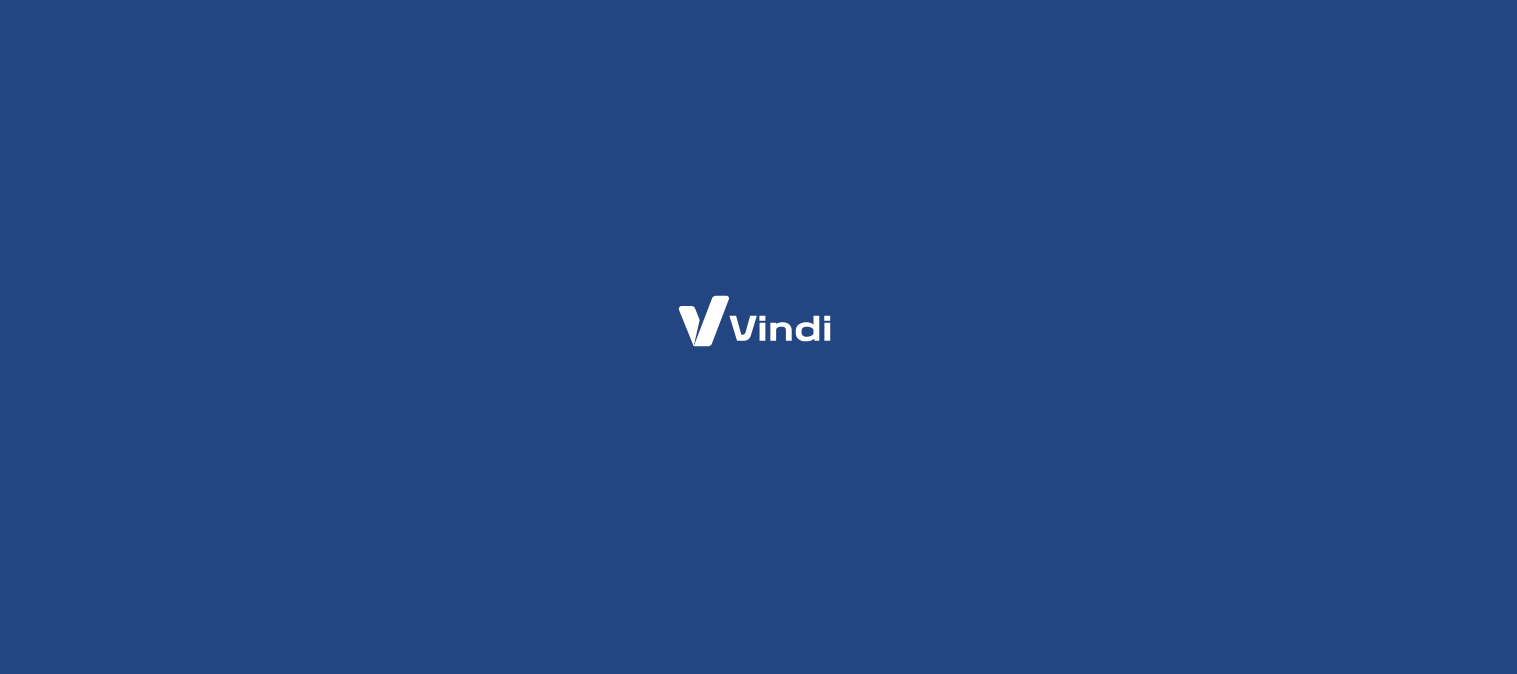 scroll, scrollTop: 0, scrollLeft: 0, axis: both 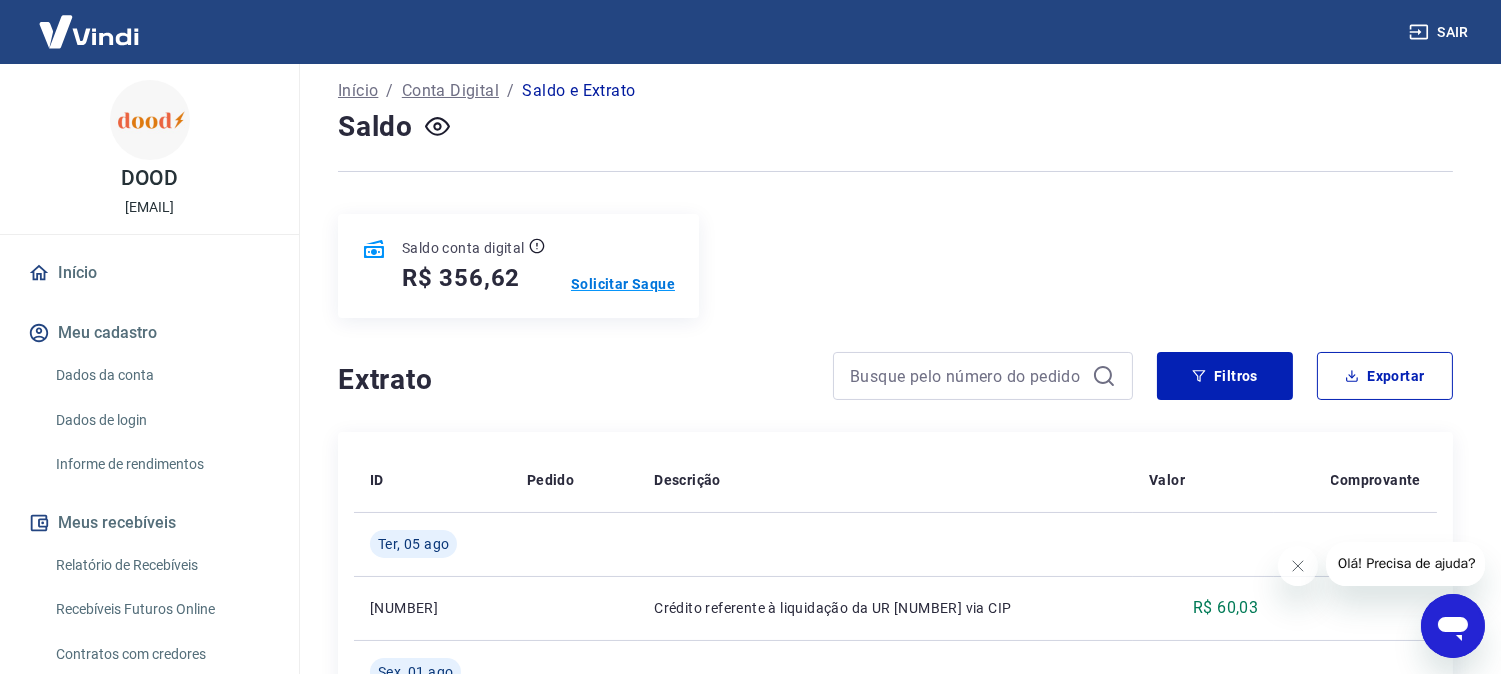 click on "Solicitar Saque" at bounding box center [623, 284] 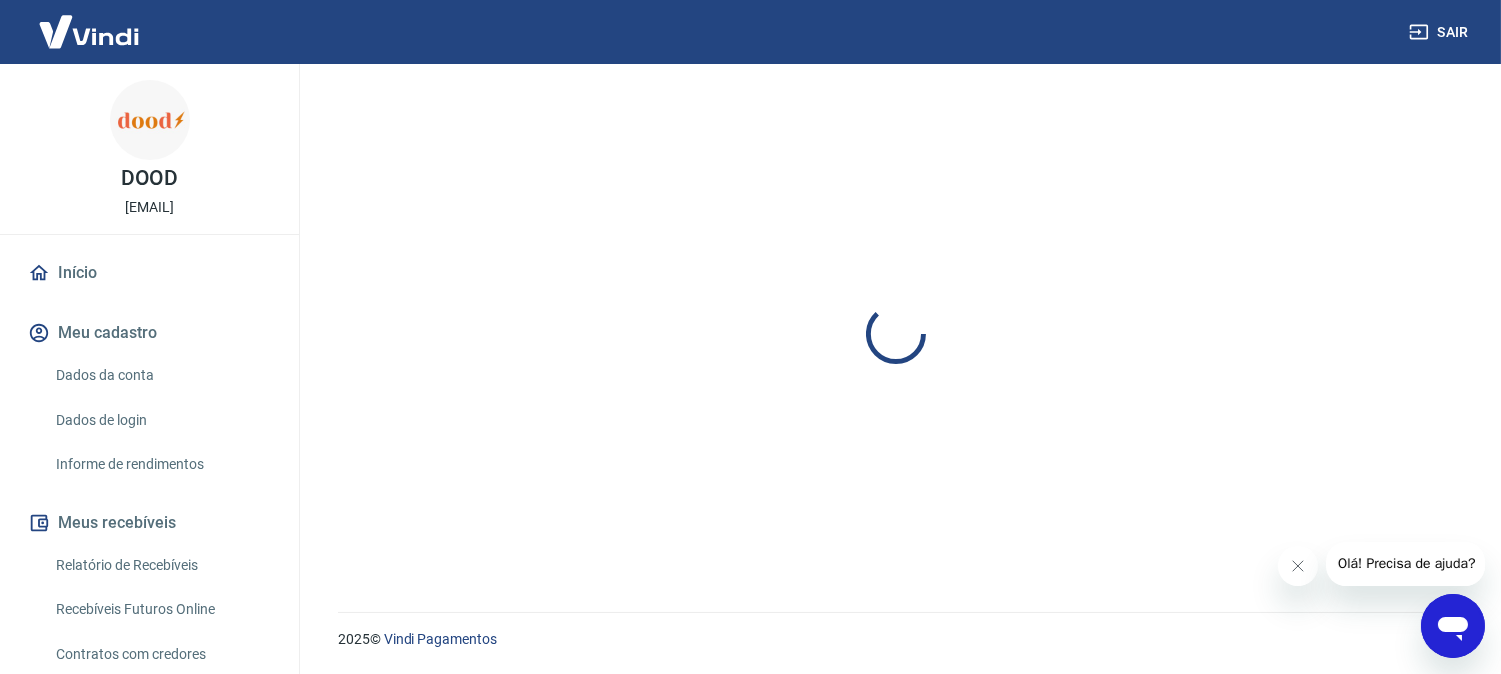 scroll, scrollTop: 0, scrollLeft: 0, axis: both 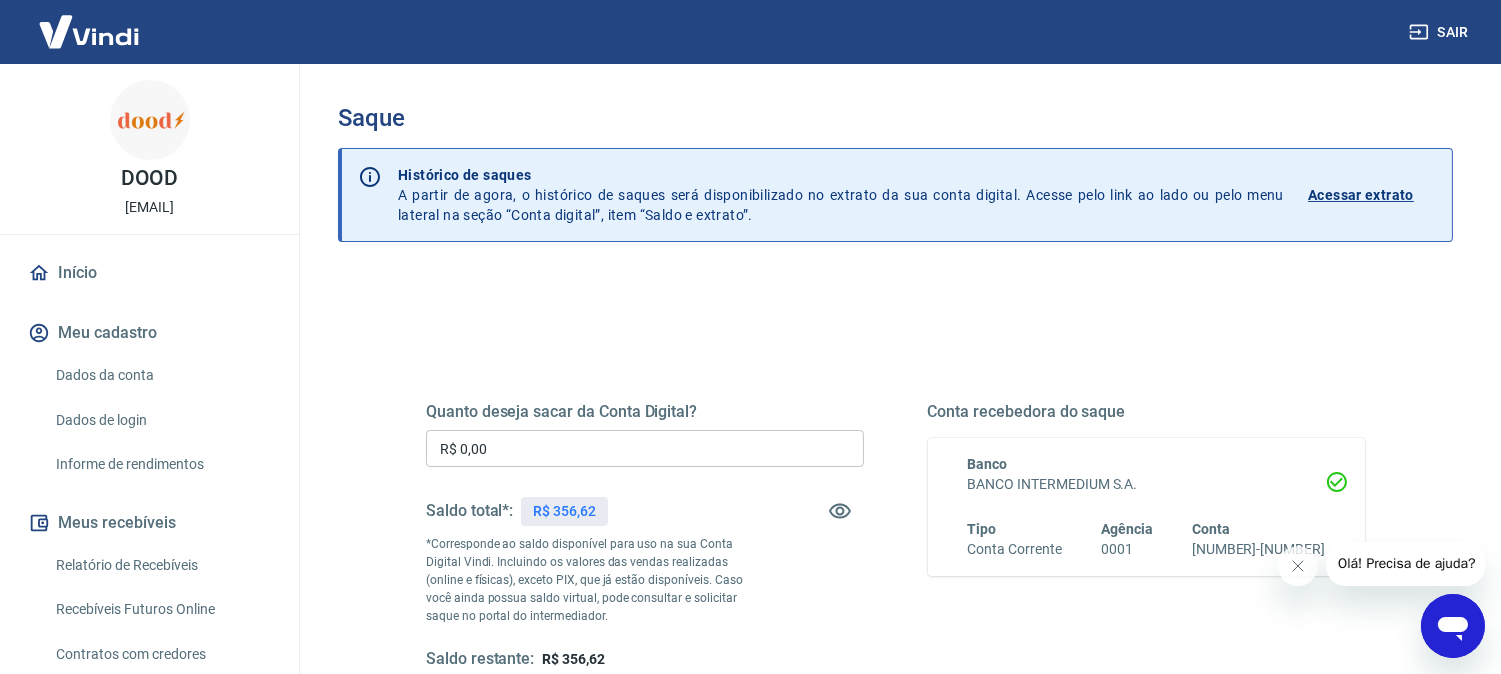 click on "R$ 0,00" at bounding box center (645, 448) 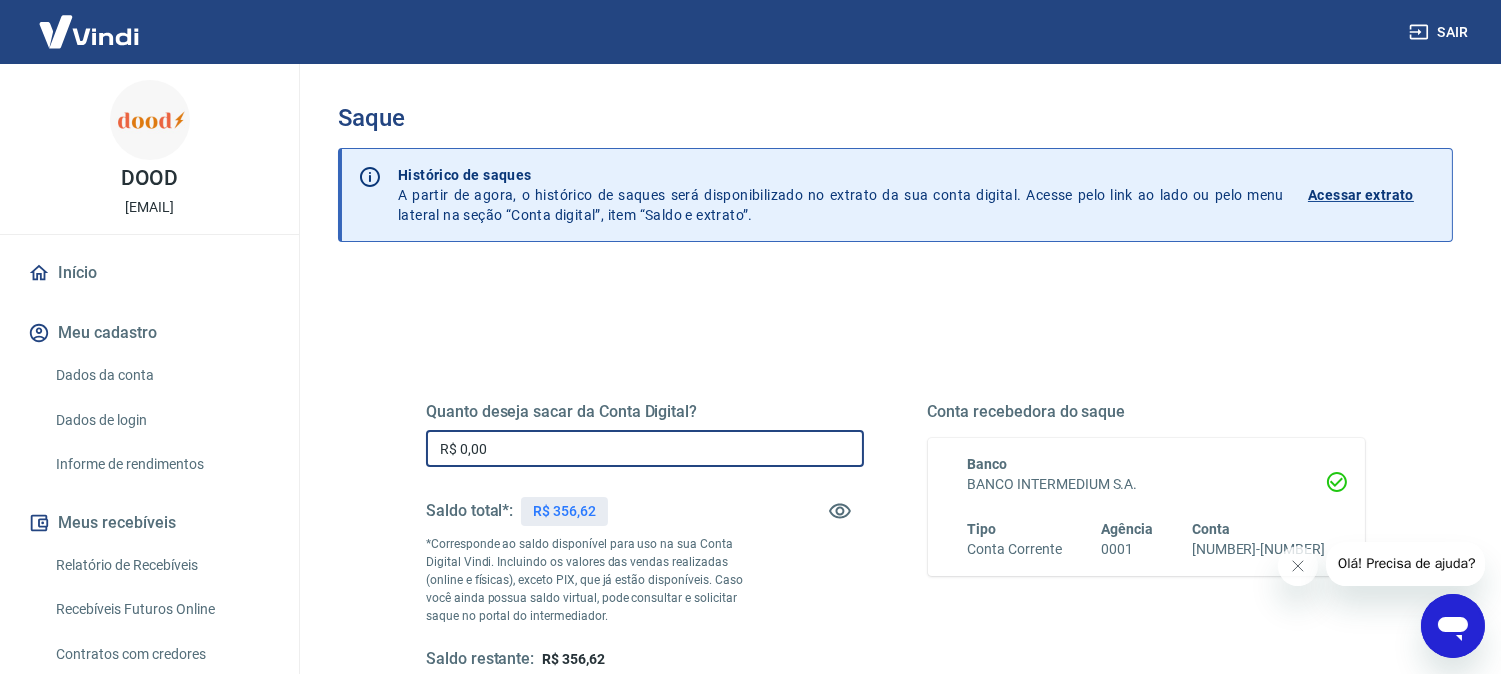 click on "R$ 0,00" at bounding box center [645, 448] 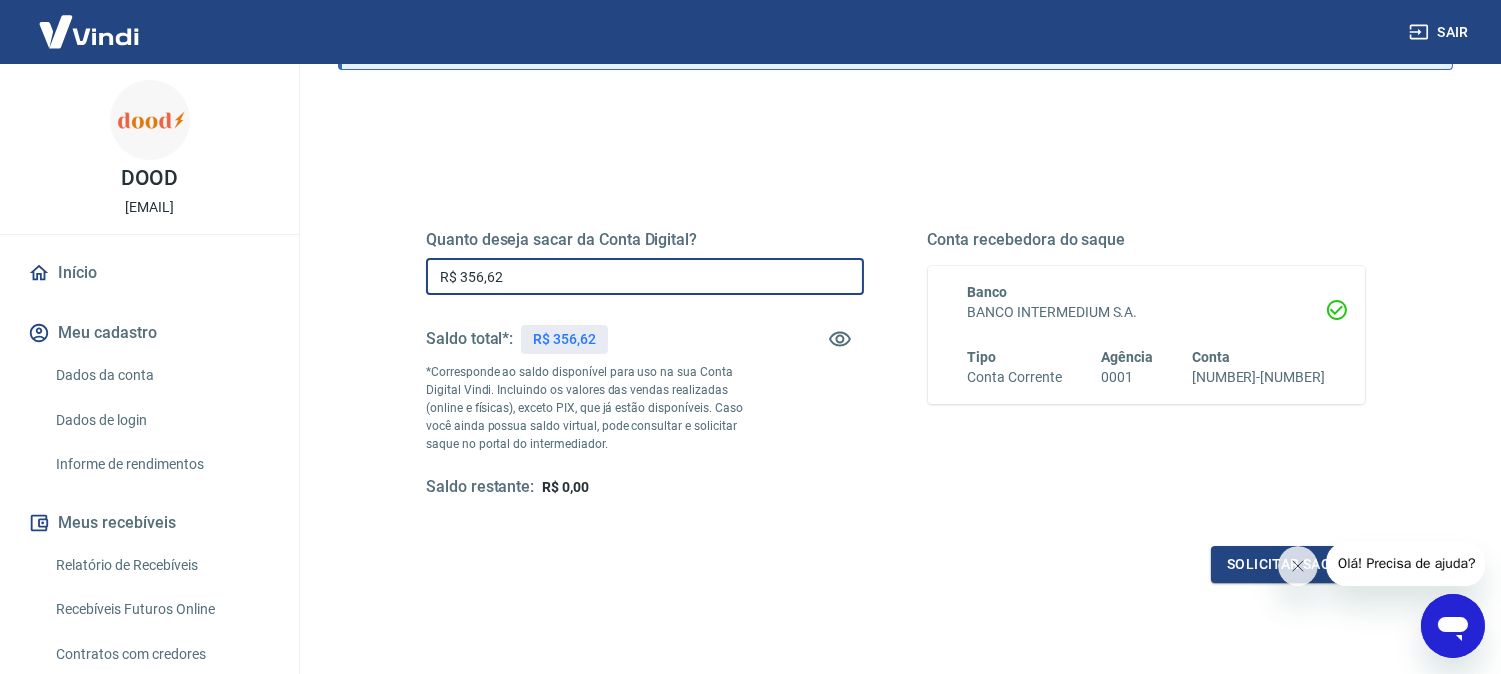 scroll, scrollTop: 314, scrollLeft: 0, axis: vertical 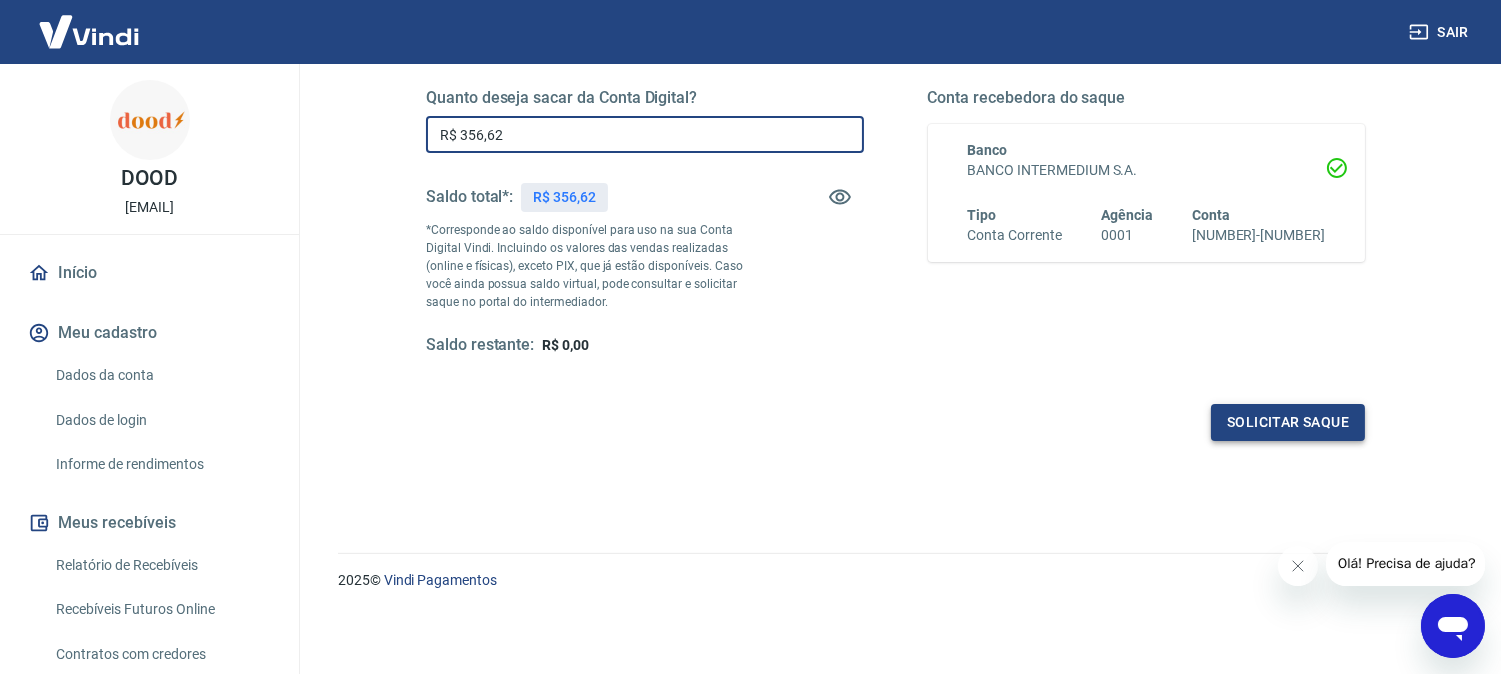 type on "R$ 356,62" 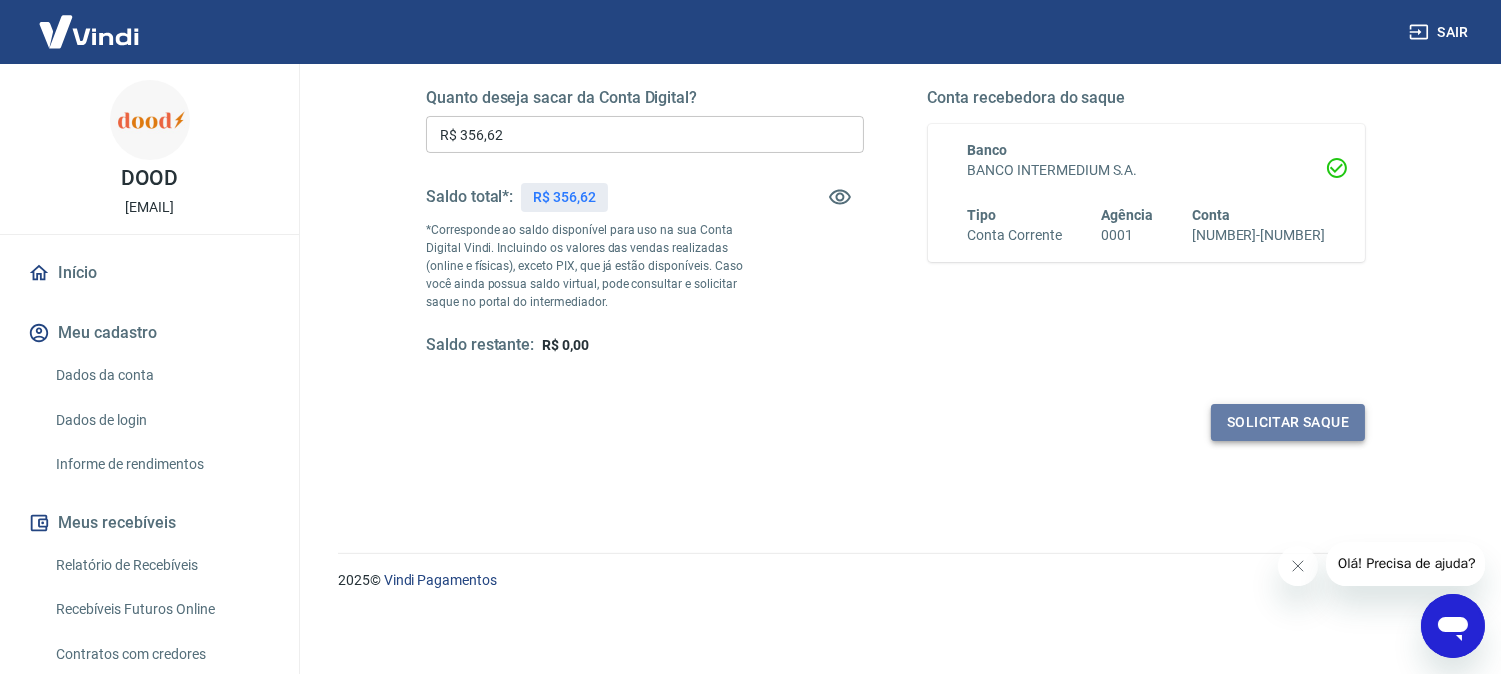 click on "Solicitar saque" at bounding box center [1288, 422] 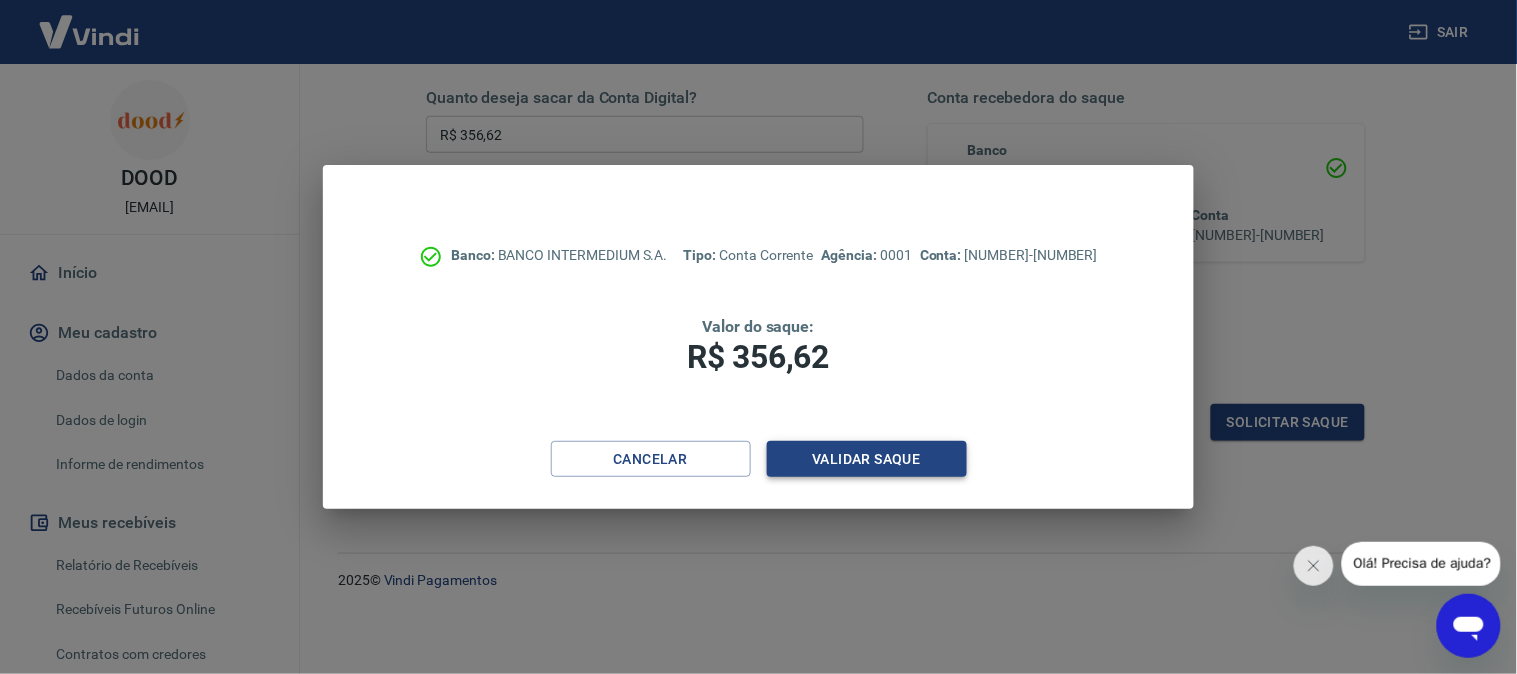 click on "Validar saque" at bounding box center (867, 459) 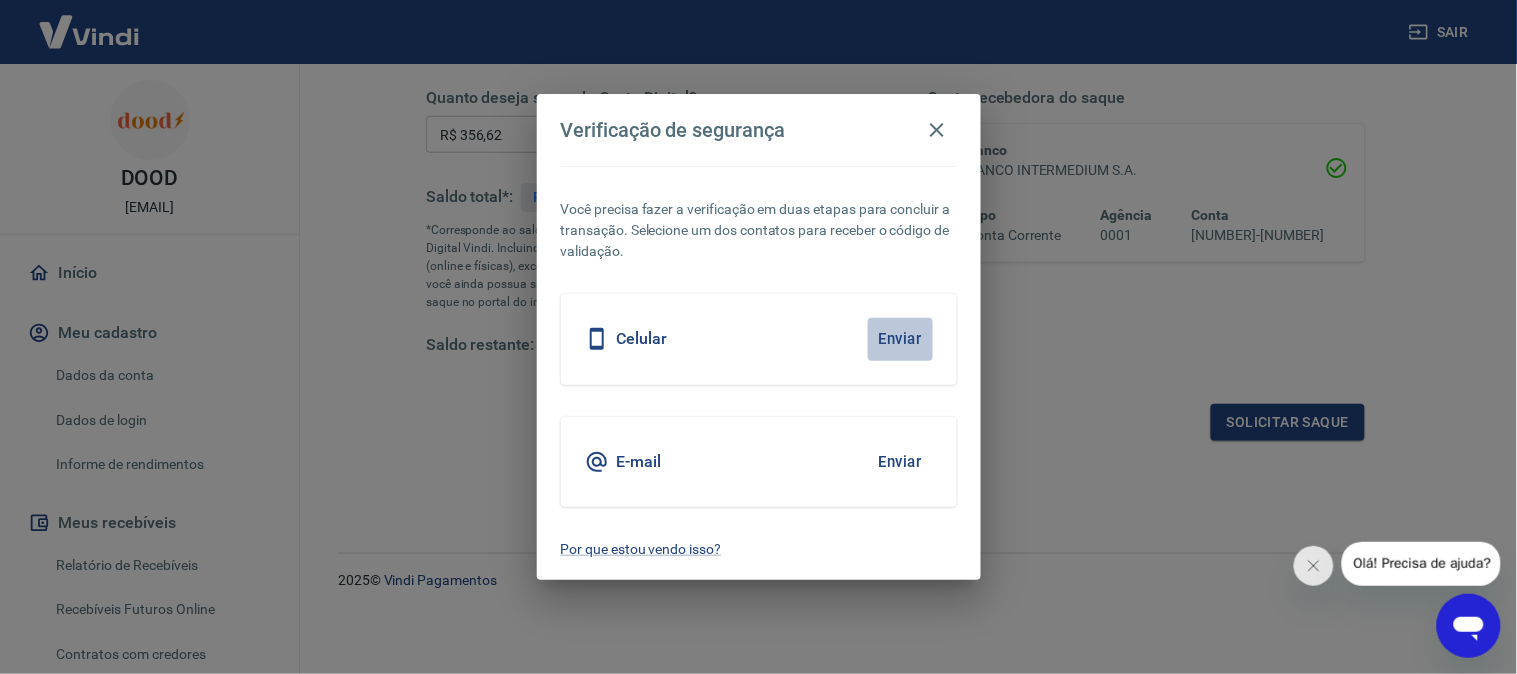 click on "Enviar" at bounding box center [900, 339] 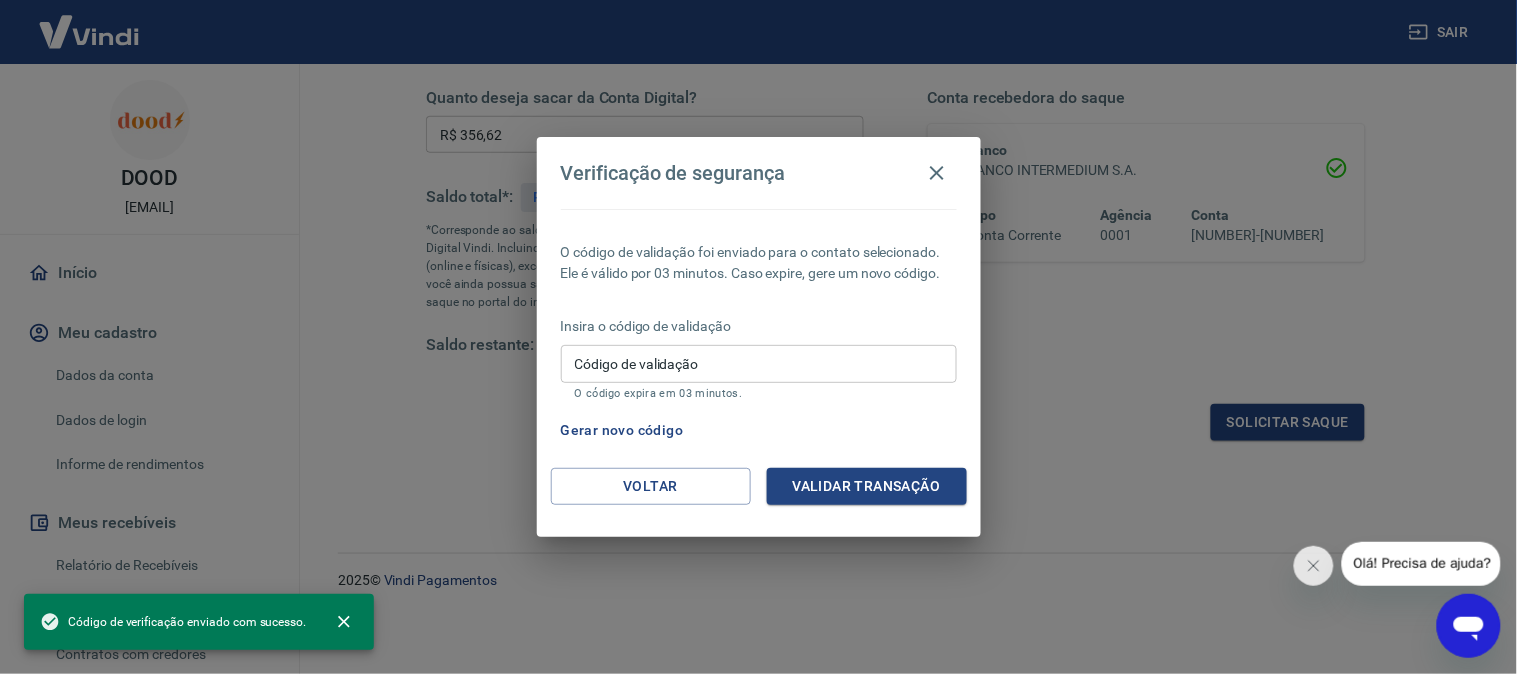 click on "Código de validação" at bounding box center [759, 363] 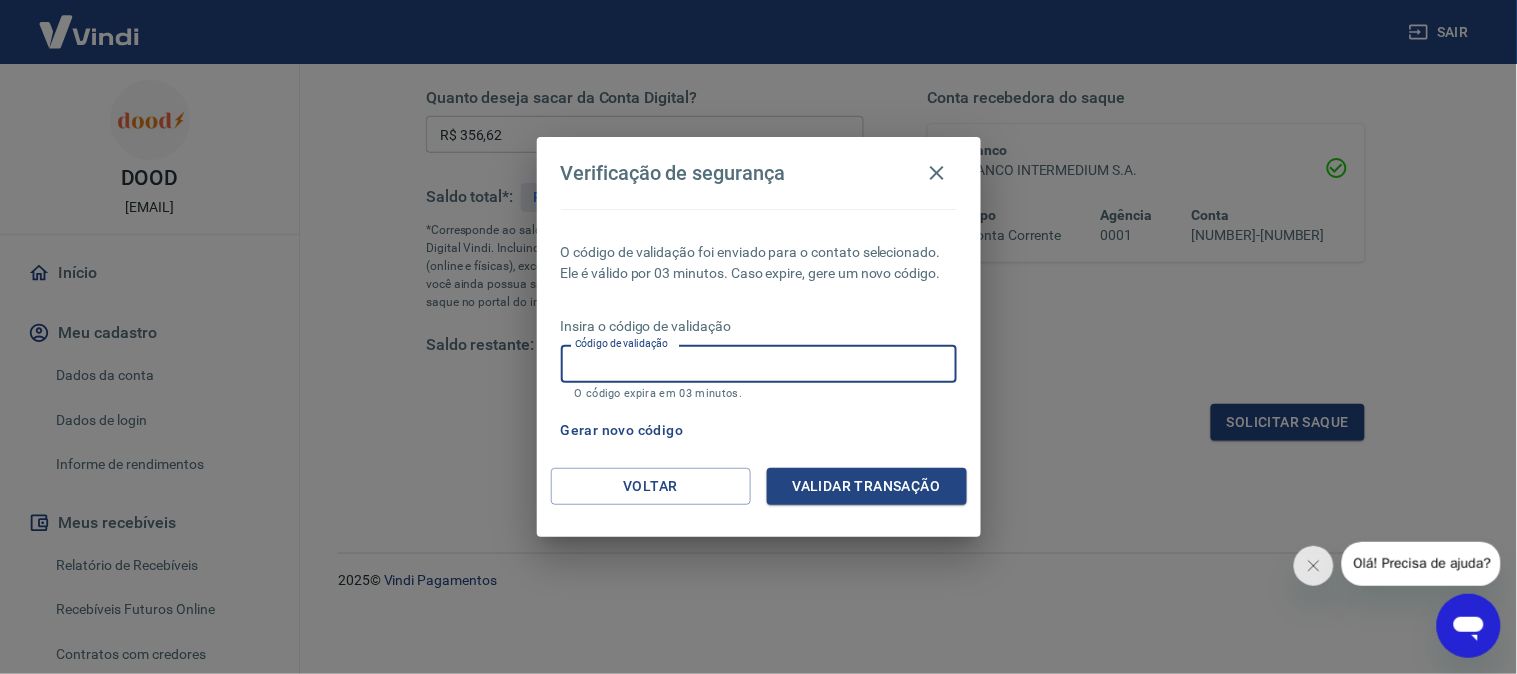 drag, startPoint x: 757, startPoint y: 367, endPoint x: 646, endPoint y: 420, distance: 123.00407 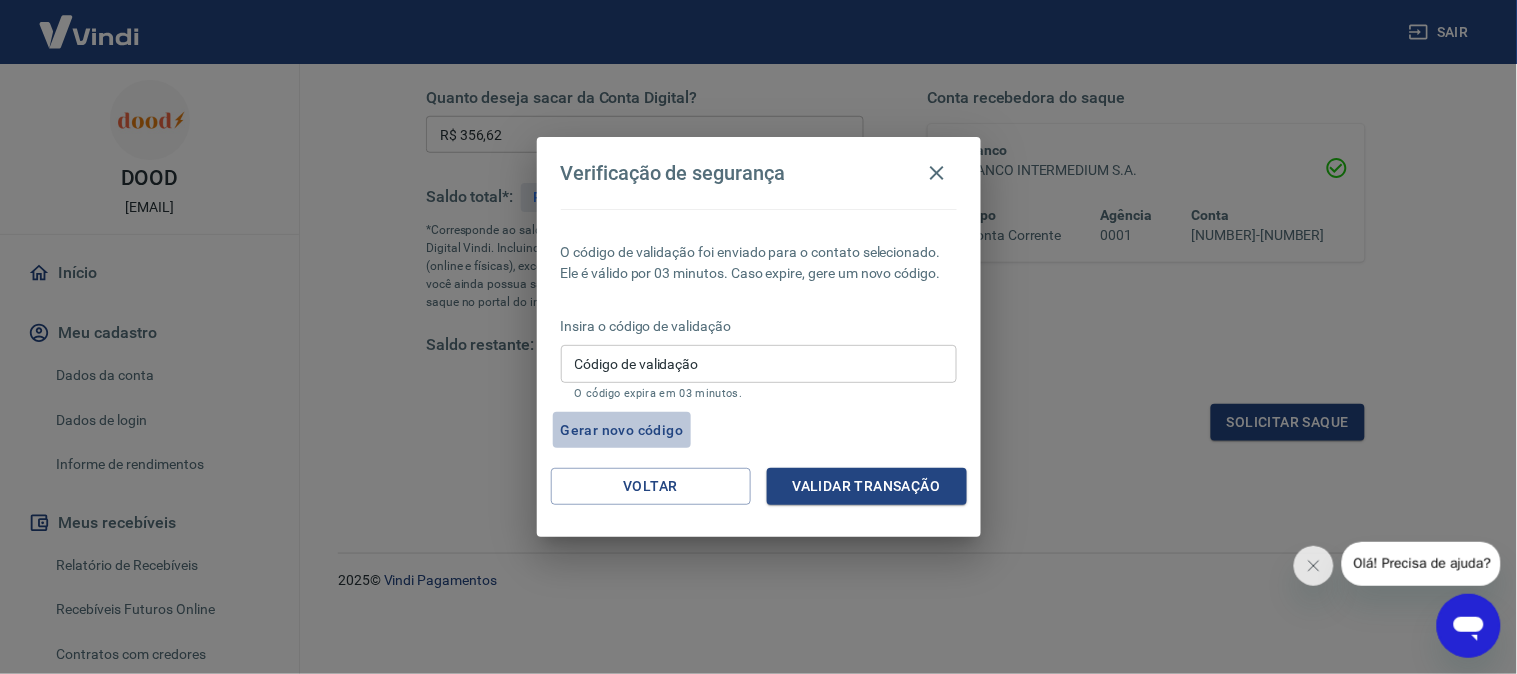 click on "Gerar novo código" at bounding box center [622, 430] 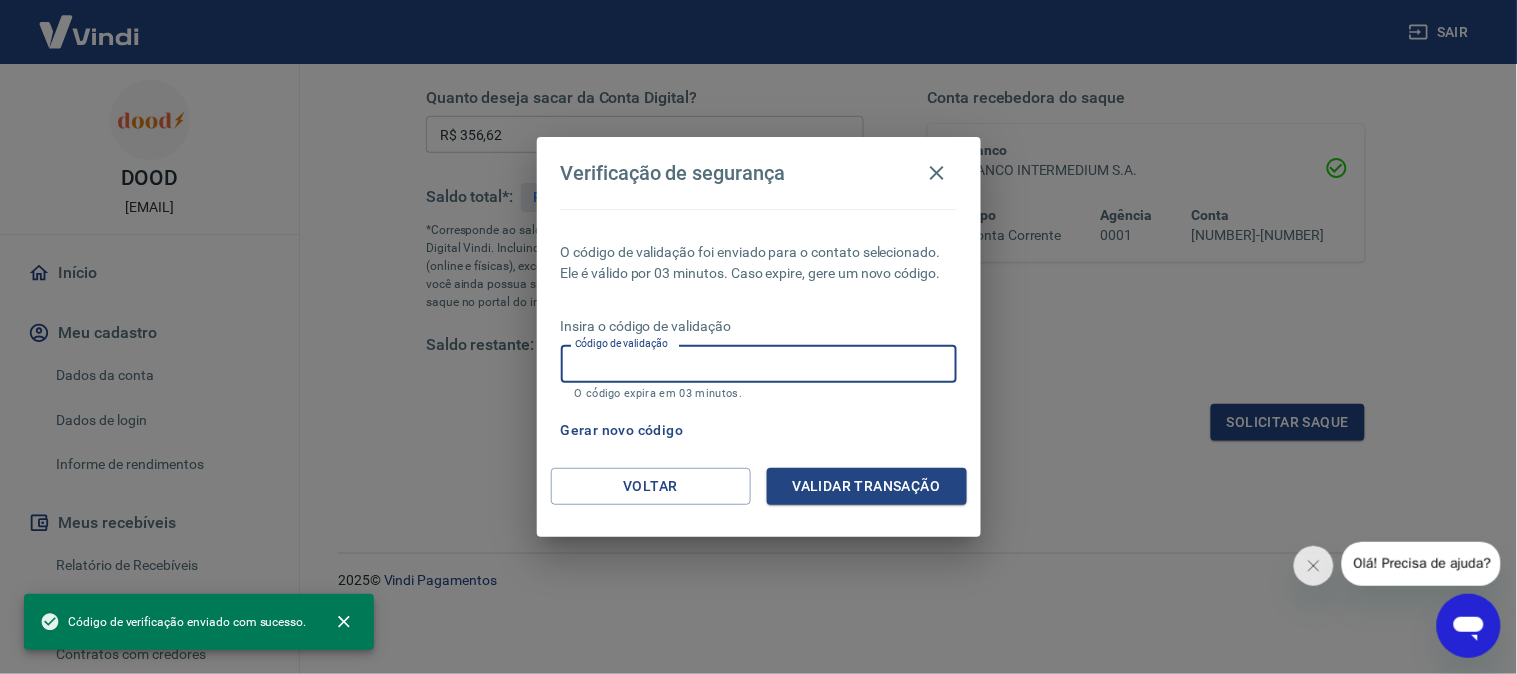 click on "Código de validação" at bounding box center (759, 363) 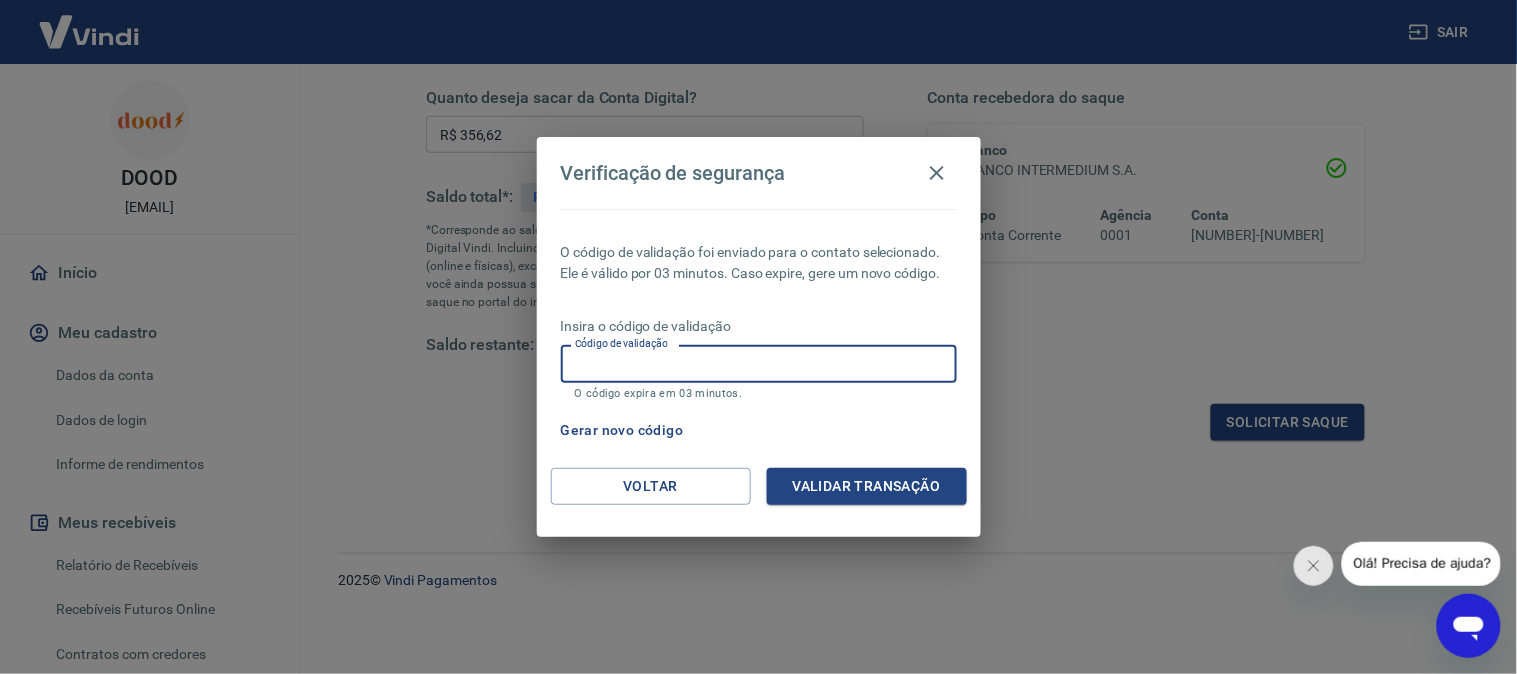 click on "Código de validação" at bounding box center [759, 363] 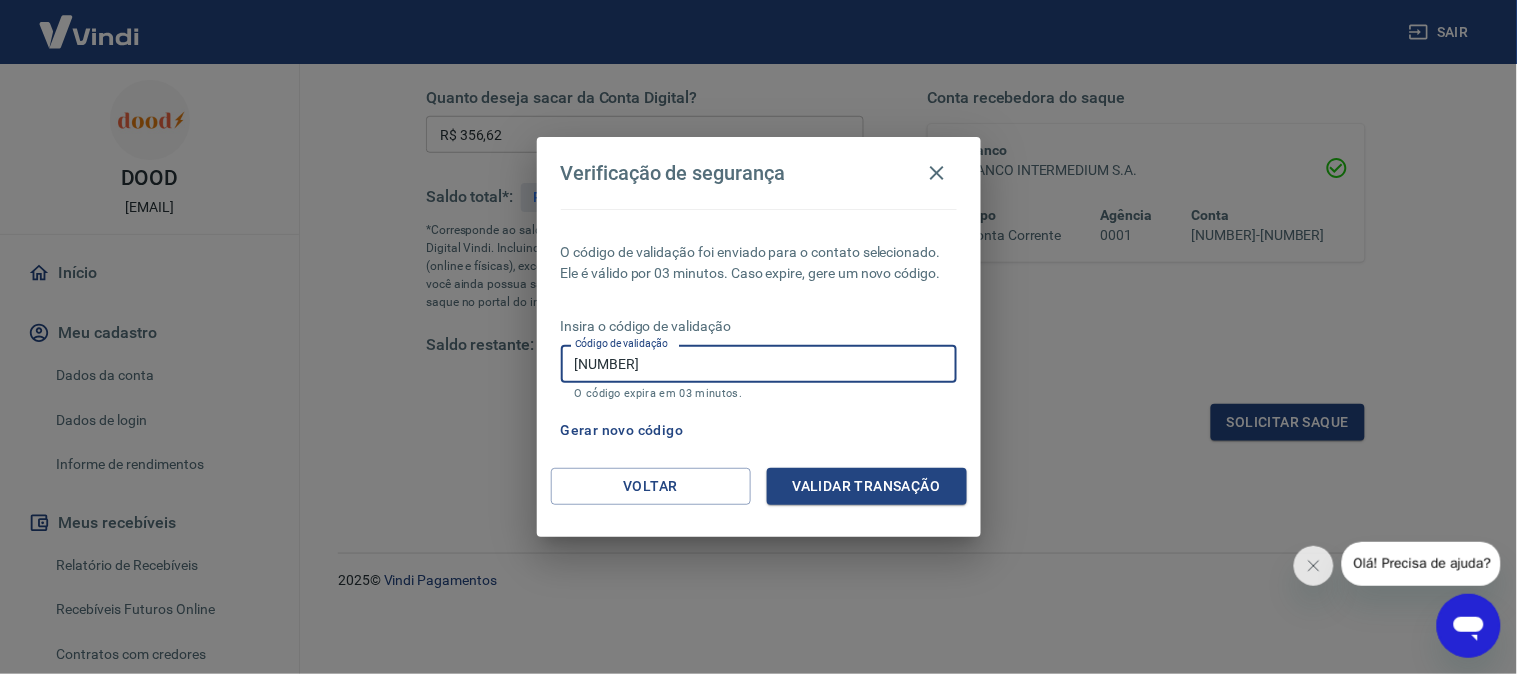 type on "[NUMBER]" 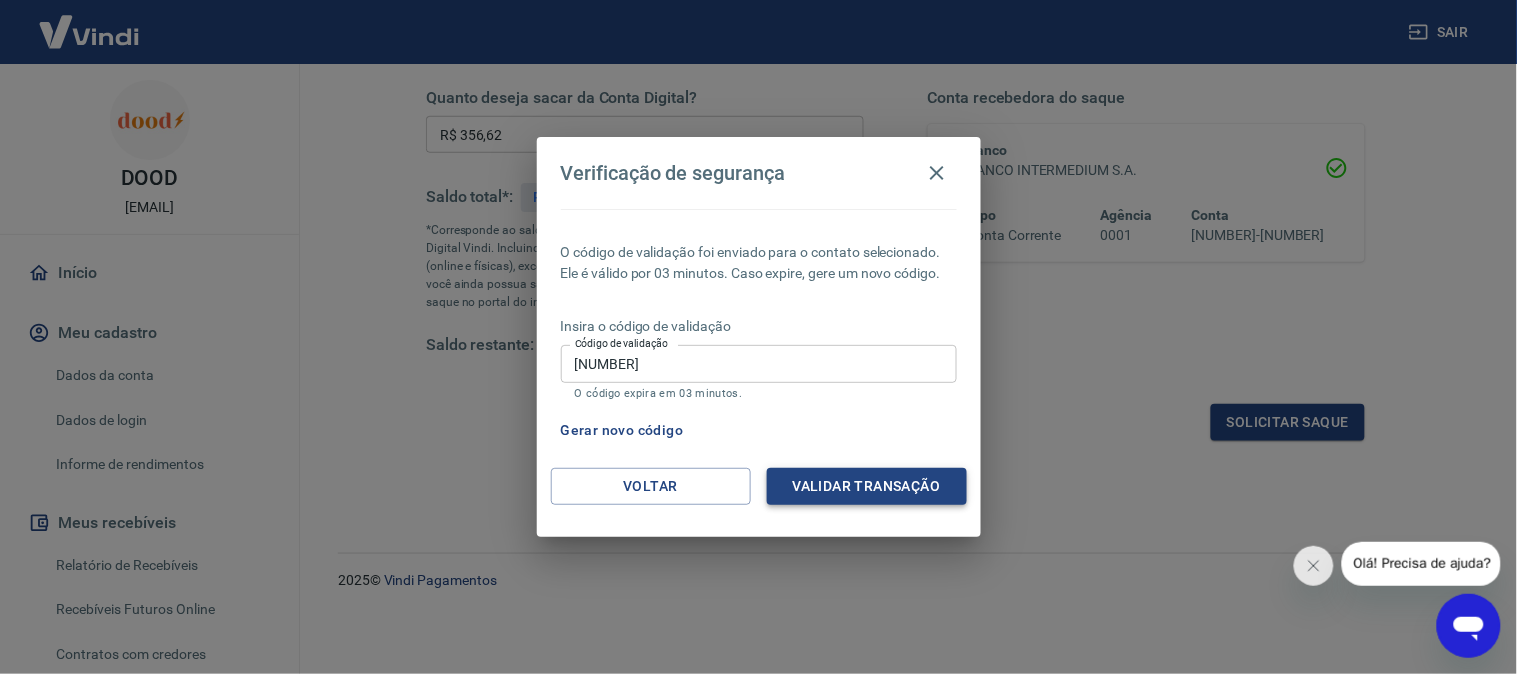 click on "Validar transação" at bounding box center [867, 486] 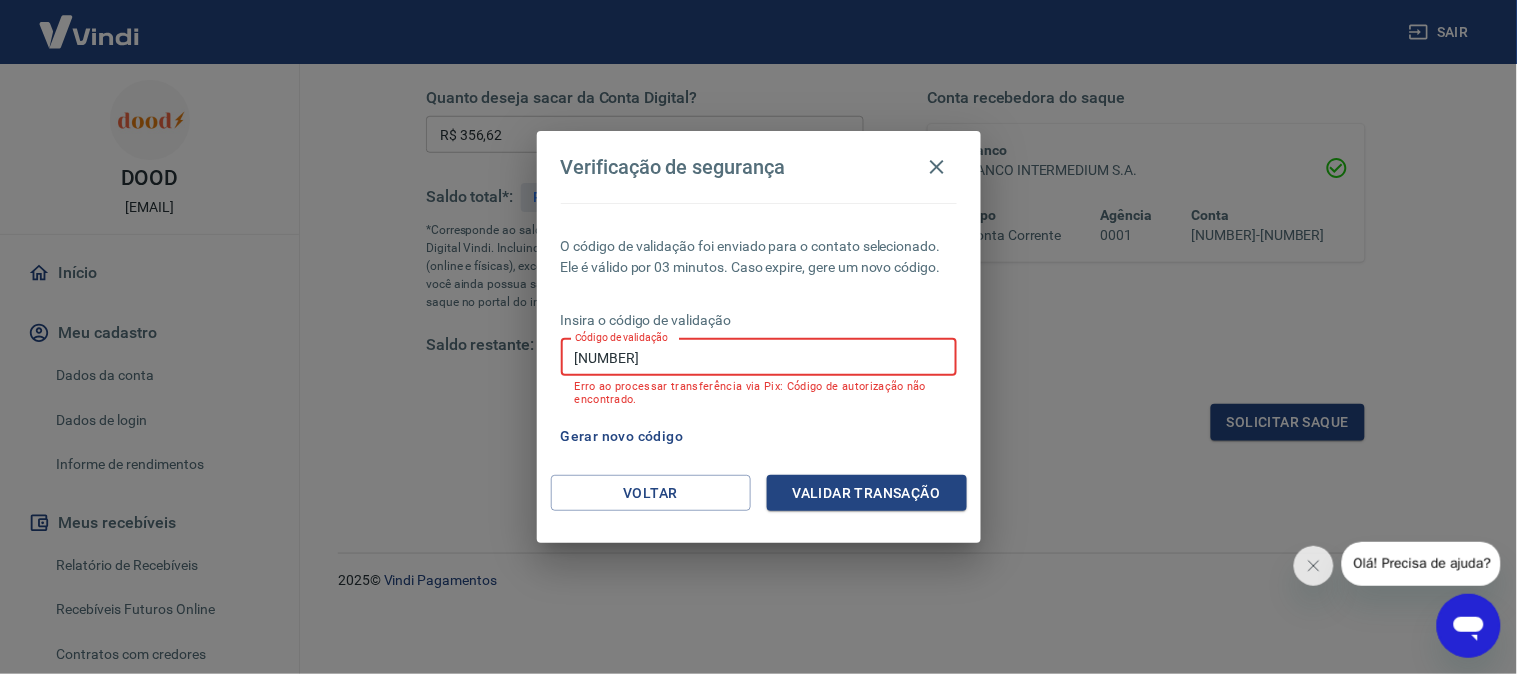 click on "[NUMBER]" at bounding box center (759, 357) 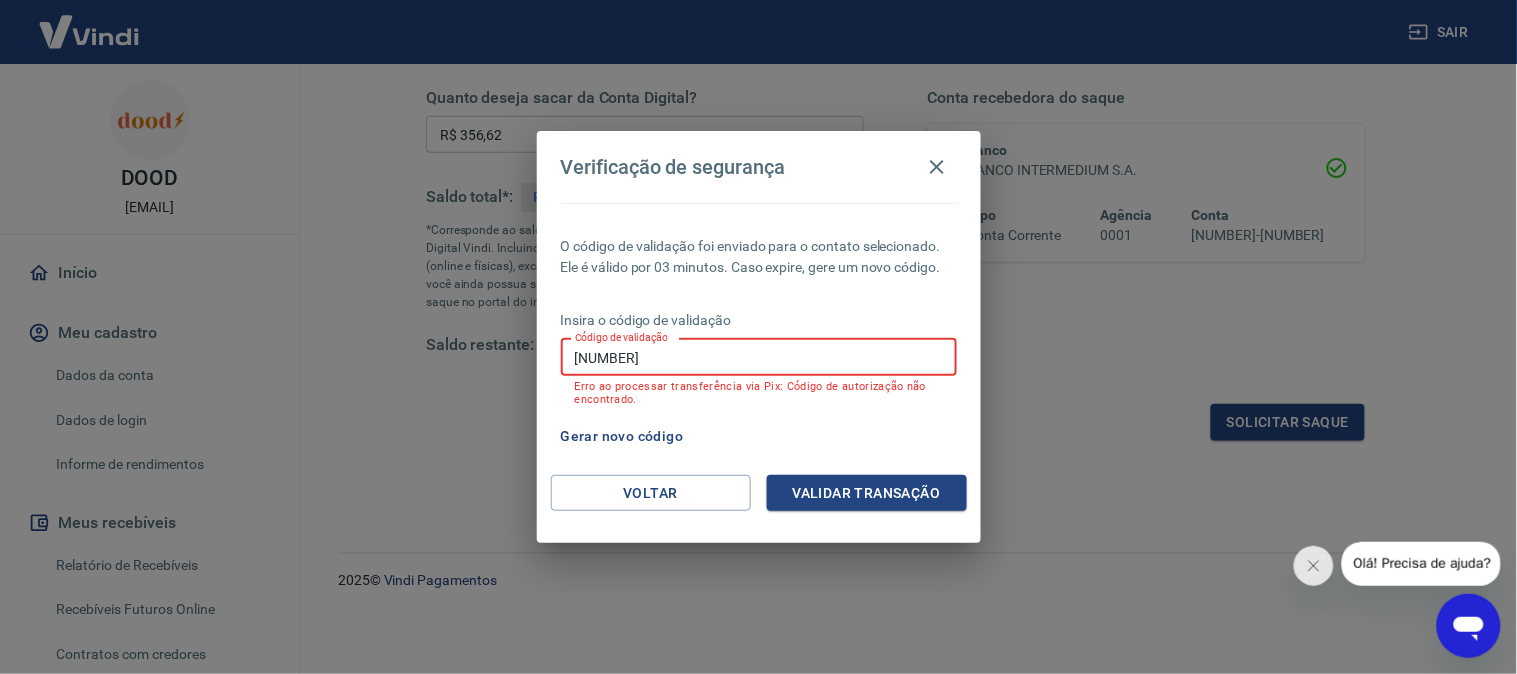 type on "[NUMBER]" 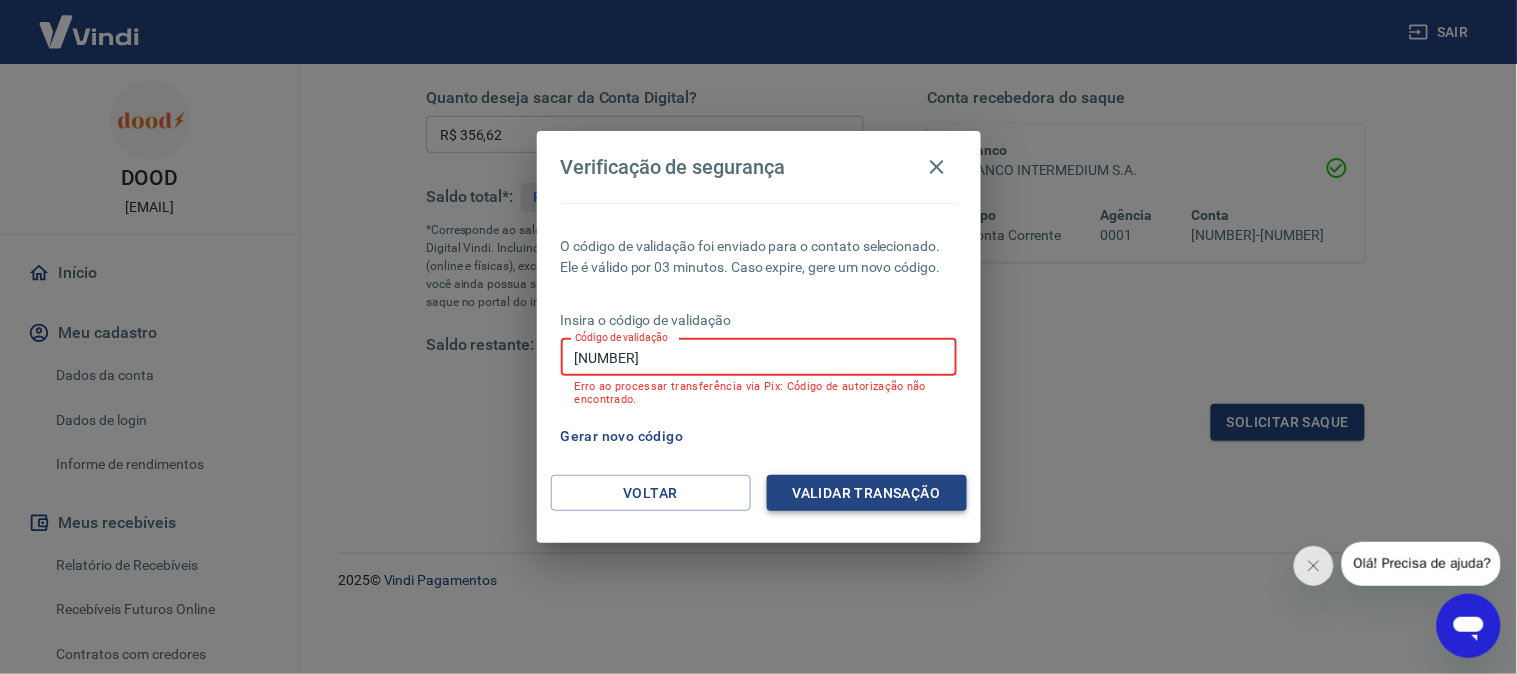 click on "Validar transação" at bounding box center (867, 493) 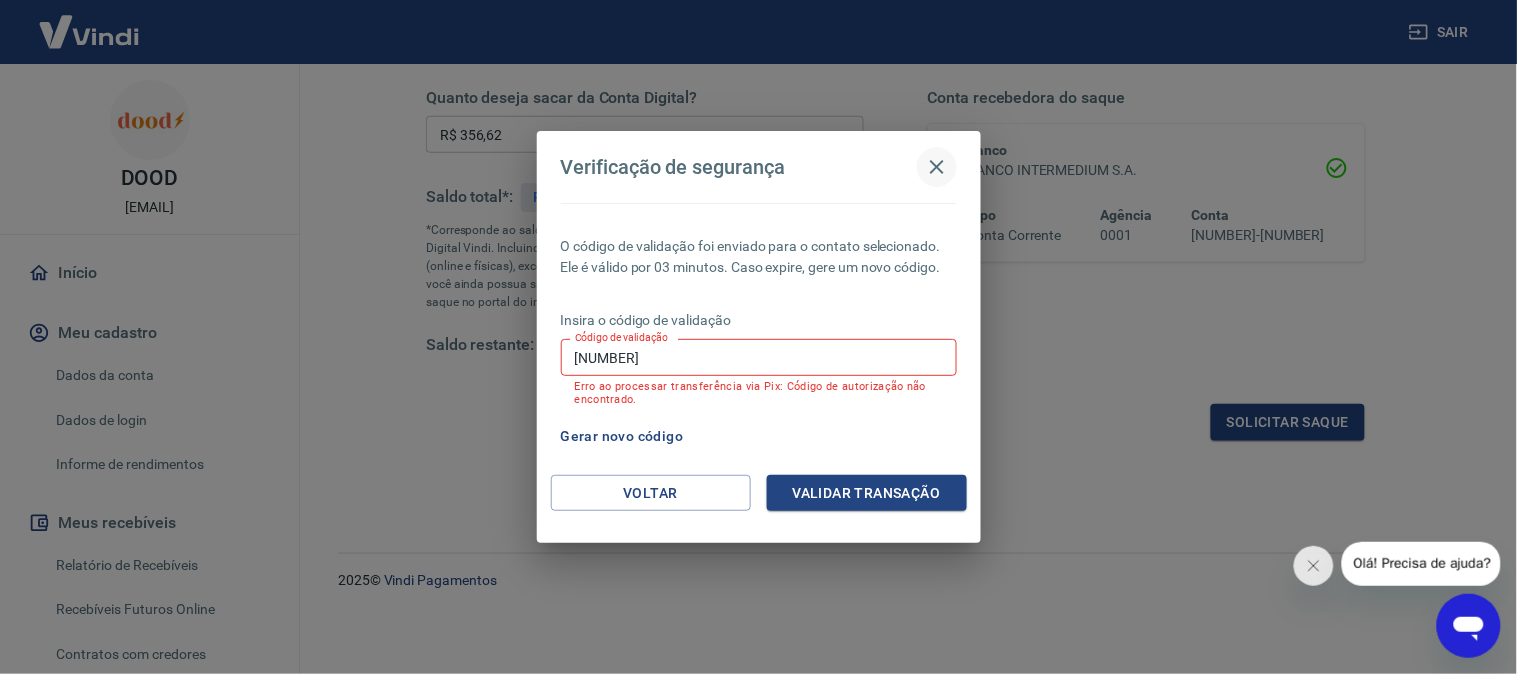 click 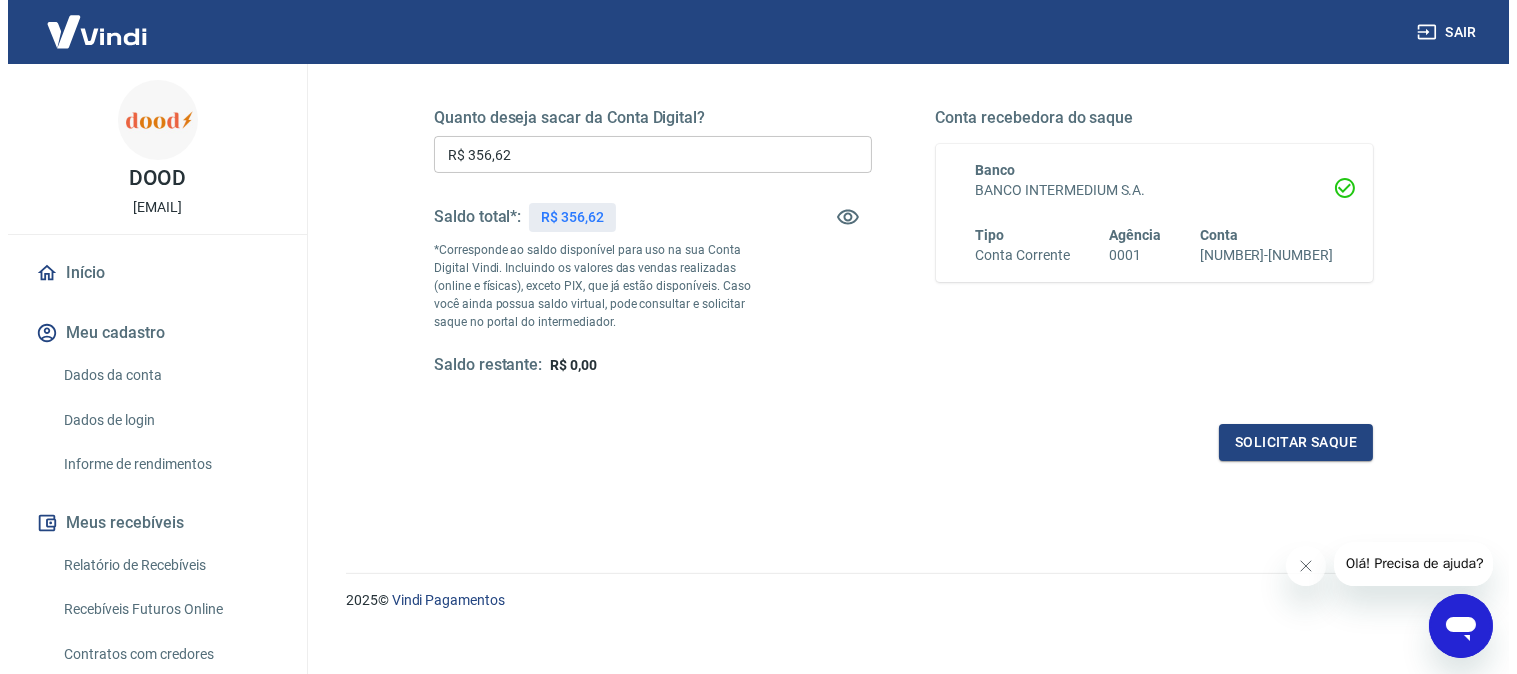 scroll, scrollTop: 314, scrollLeft: 0, axis: vertical 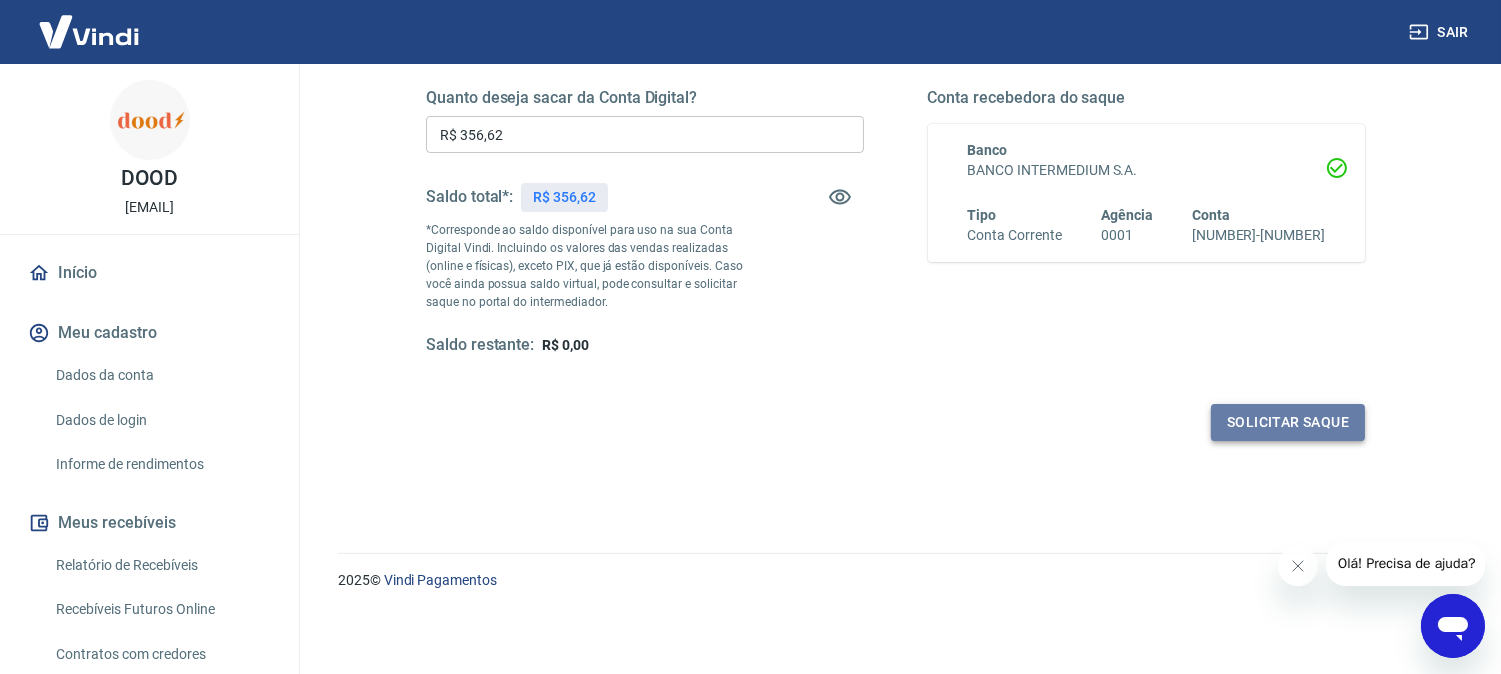click on "Solicitar saque" at bounding box center (1288, 422) 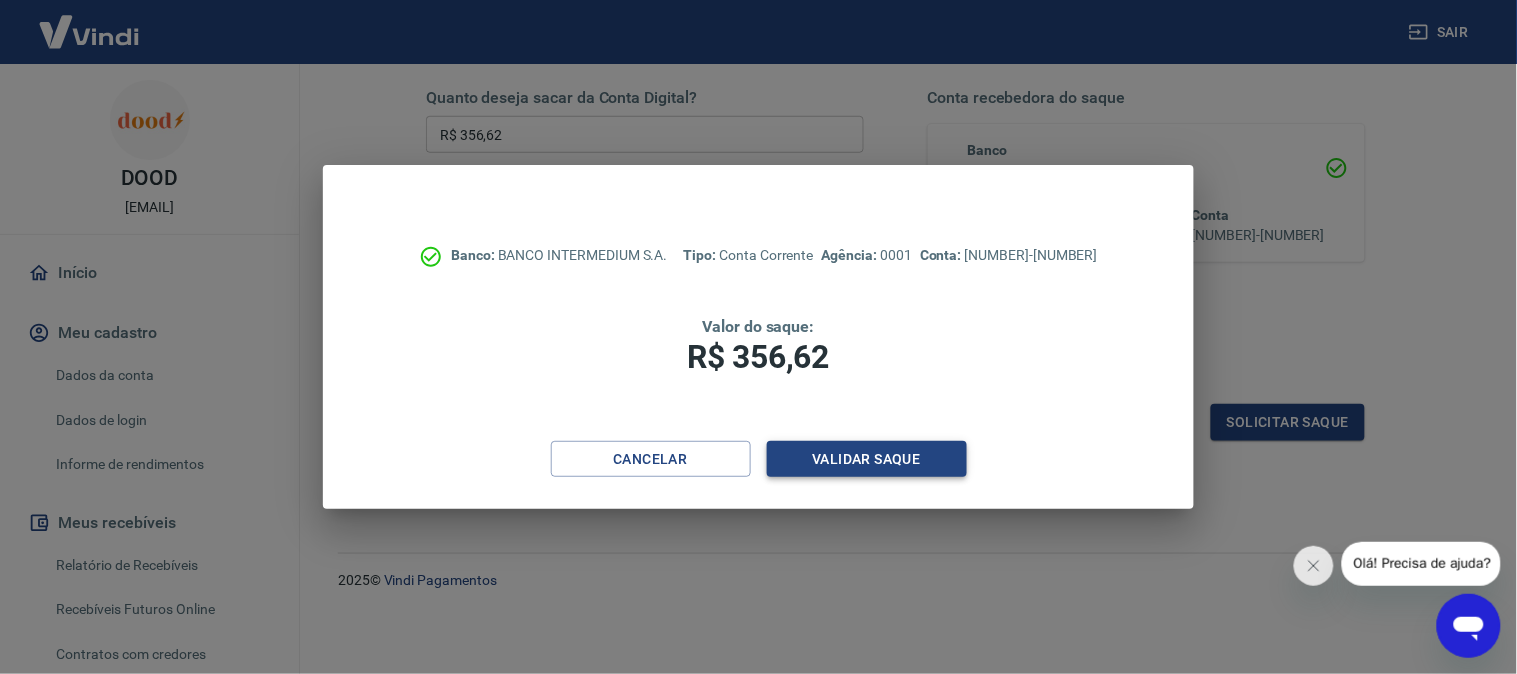 click on "Validar saque" at bounding box center [867, 459] 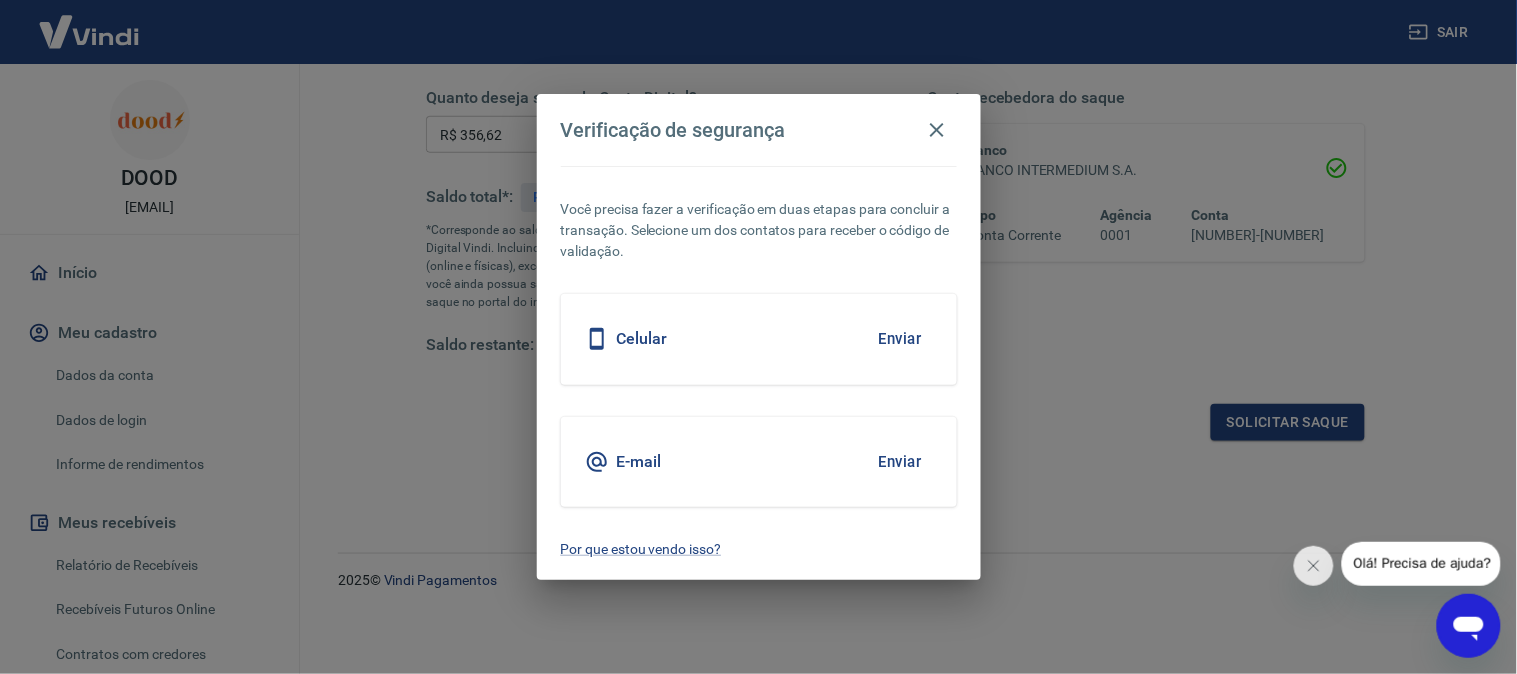 click on "Enviar" at bounding box center [900, 339] 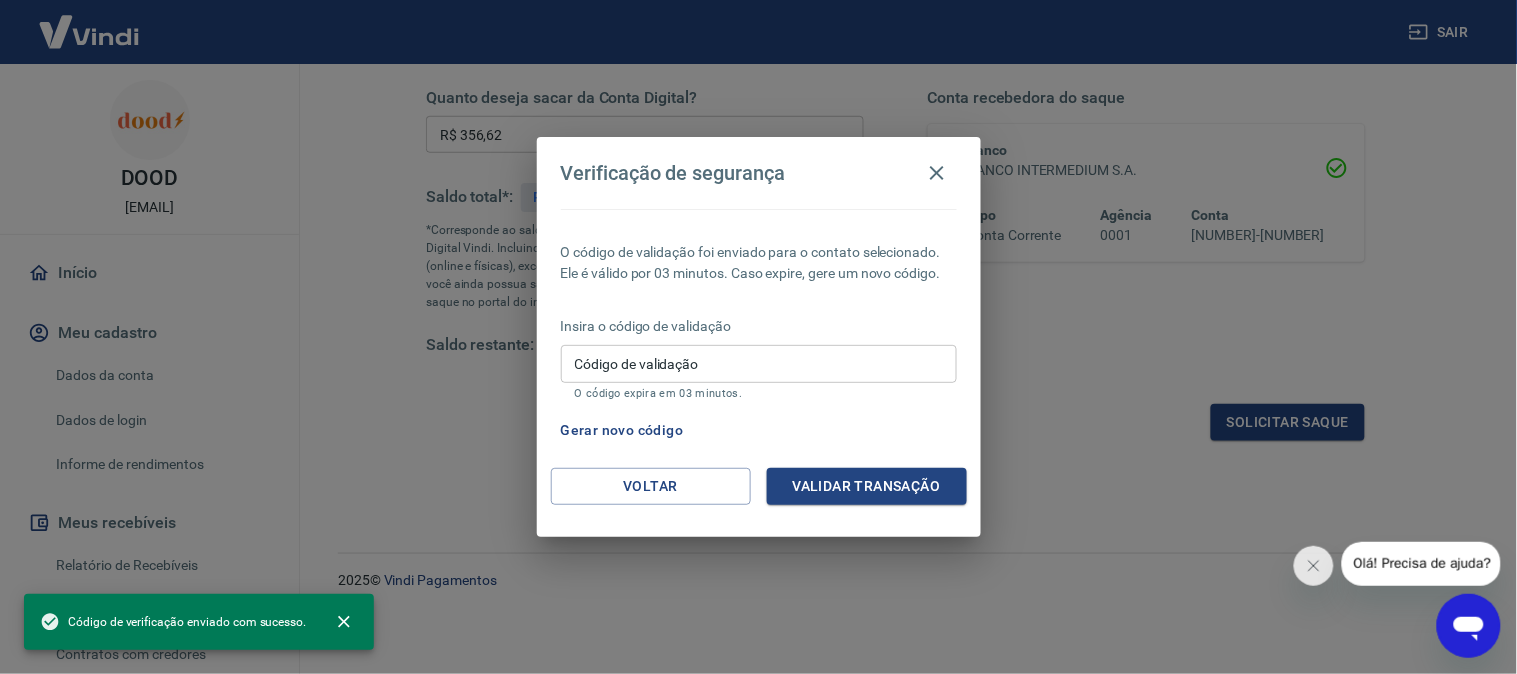 click on "Código de validação" at bounding box center [759, 363] 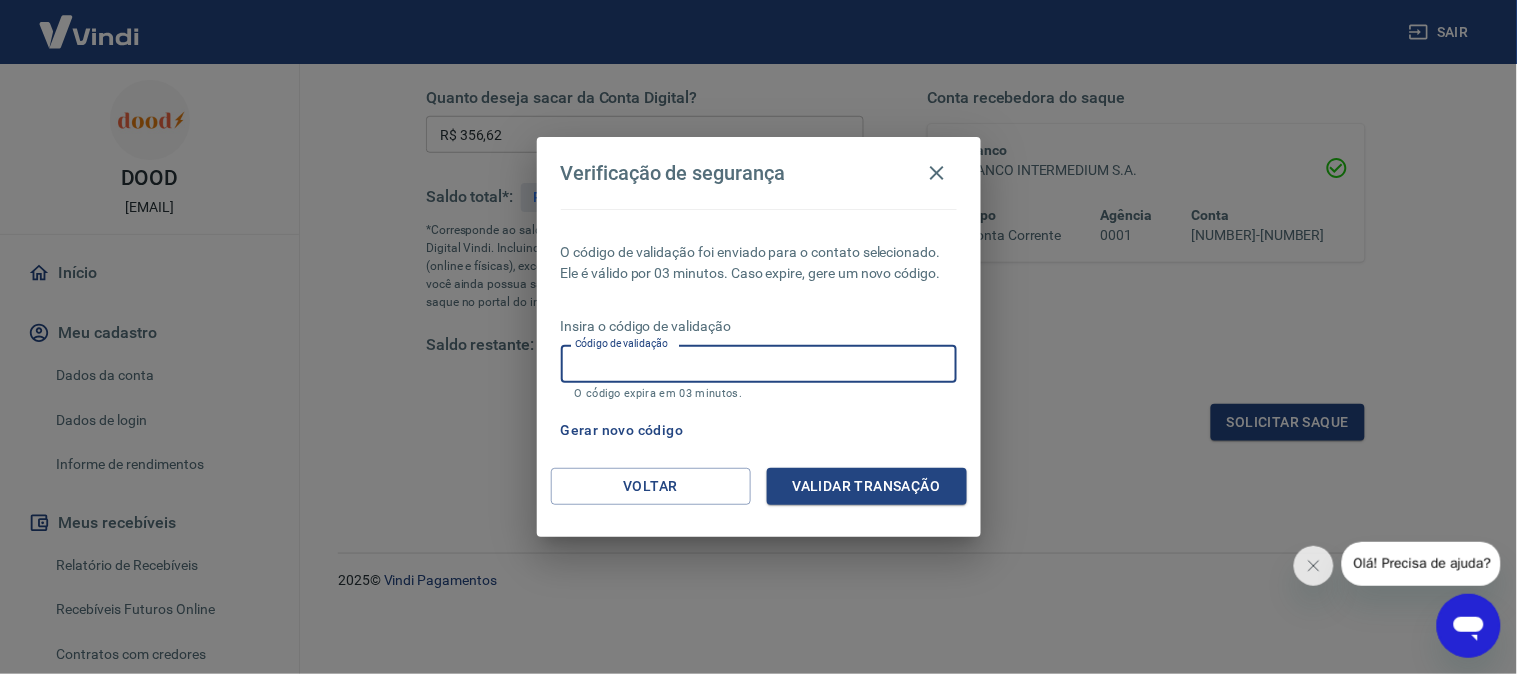 click on "Código de validação" at bounding box center [759, 363] 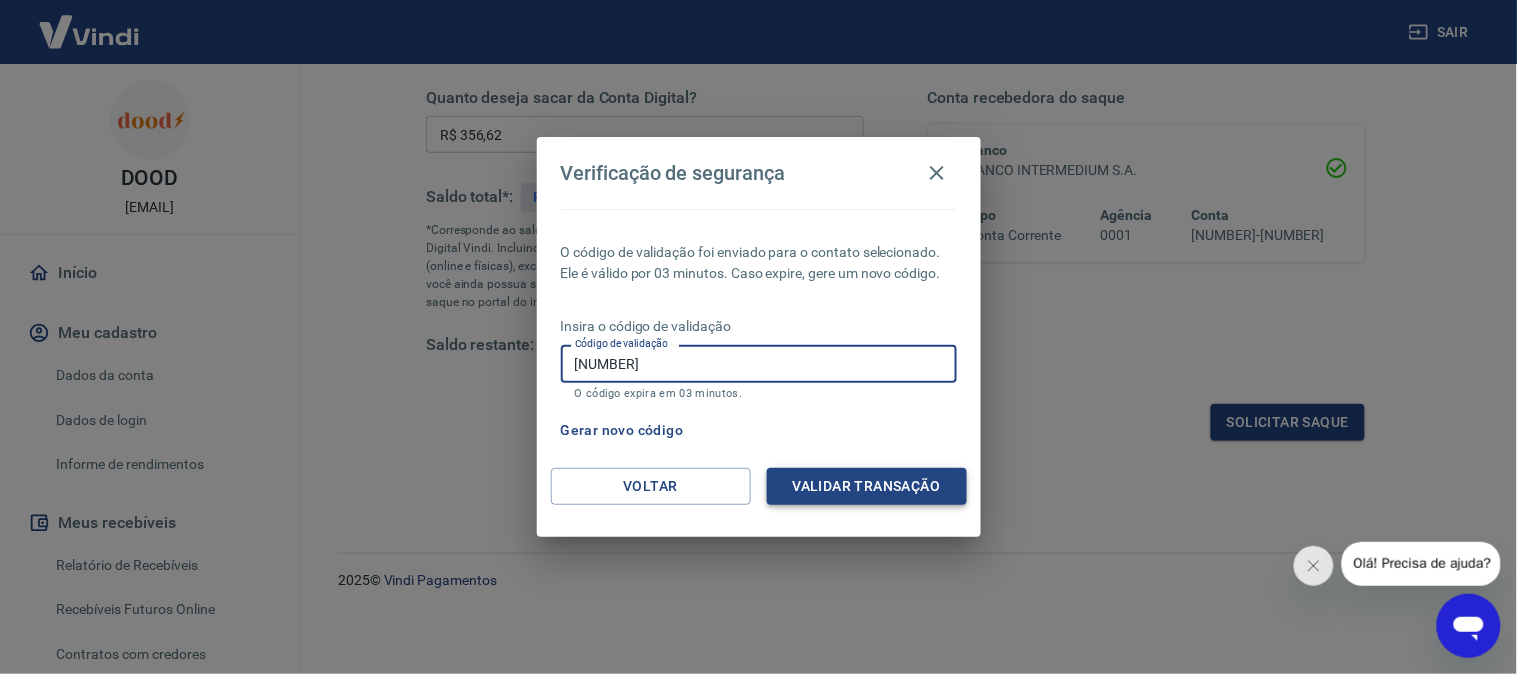 type on "[NUMBER]" 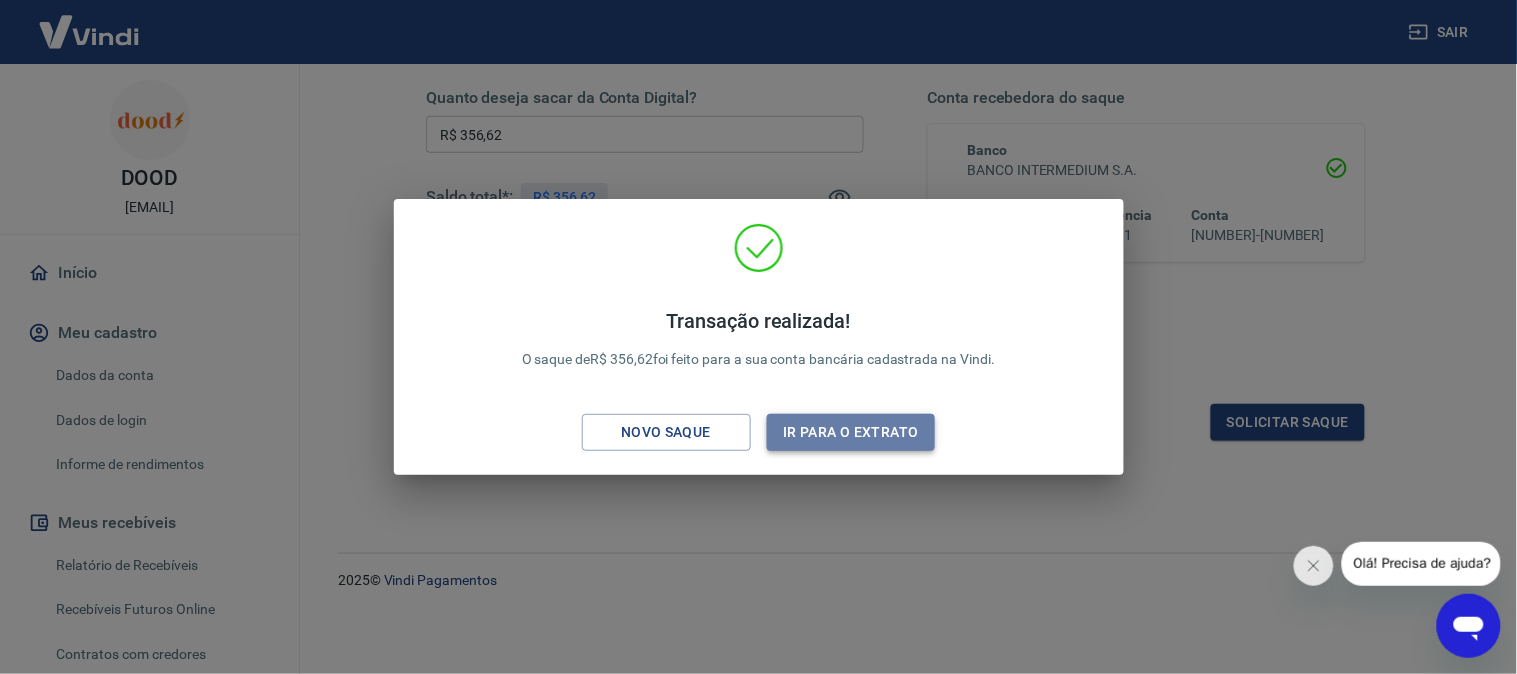 click on "Ir para o extrato" at bounding box center (851, 432) 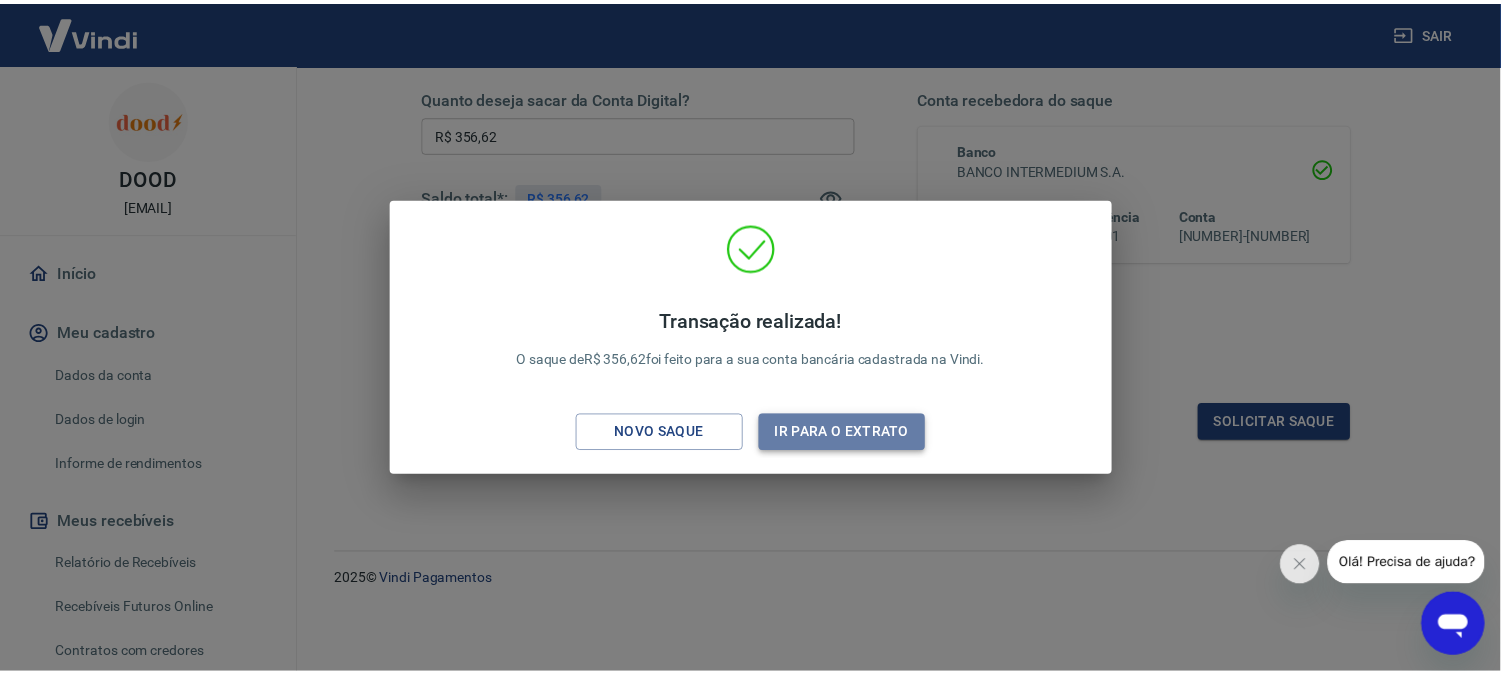 scroll, scrollTop: 316, scrollLeft: 0, axis: vertical 